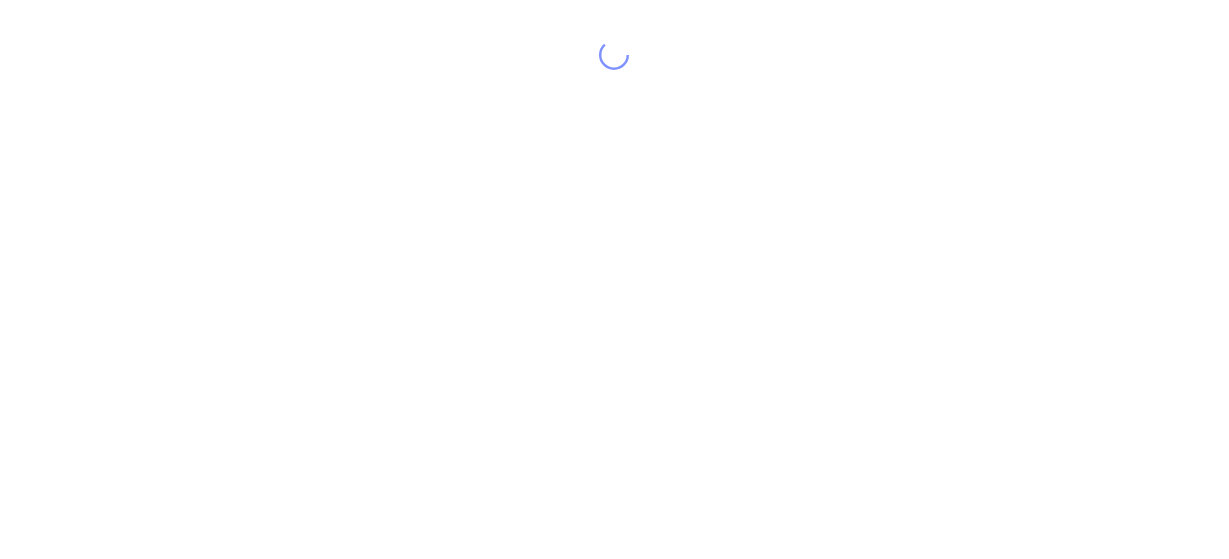 scroll, scrollTop: 0, scrollLeft: 0, axis: both 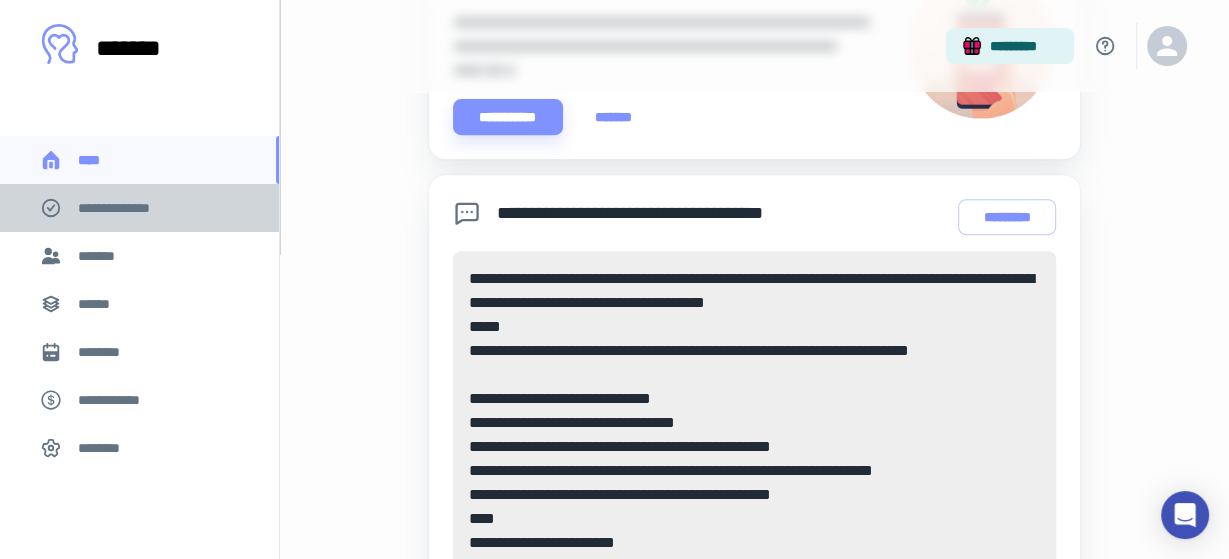 click on "**********" at bounding box center (127, 208) 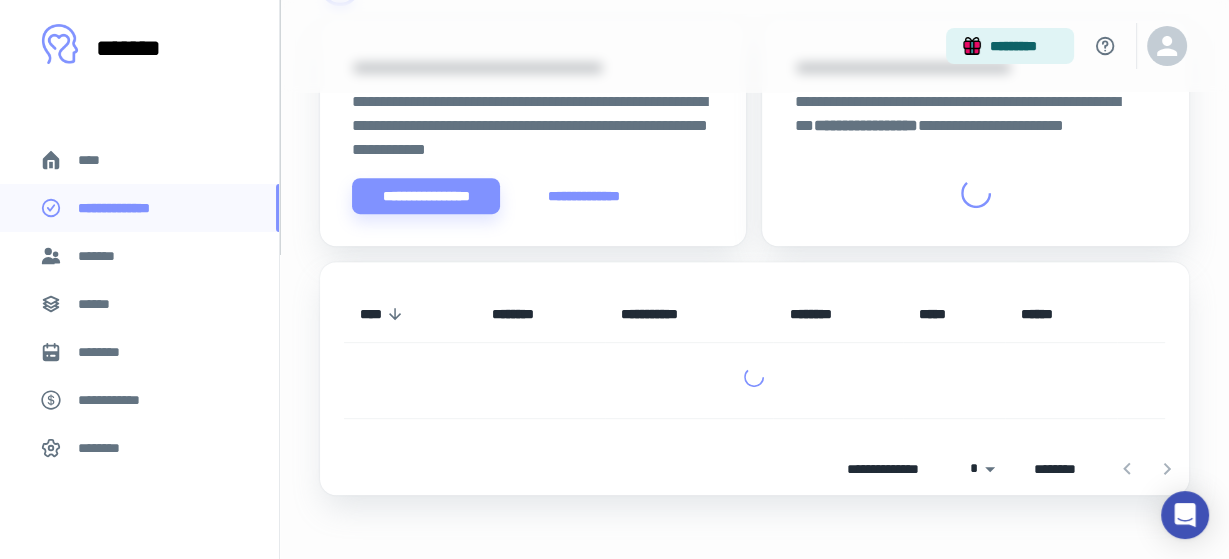 scroll, scrollTop: 0, scrollLeft: 0, axis: both 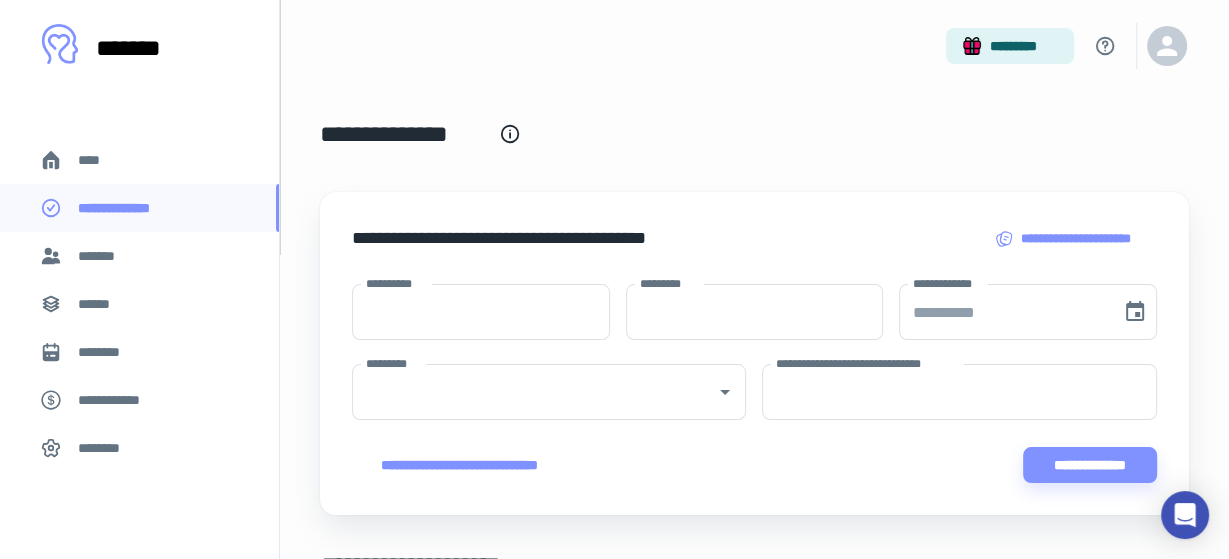 click on "*******" at bounding box center (100, 256) 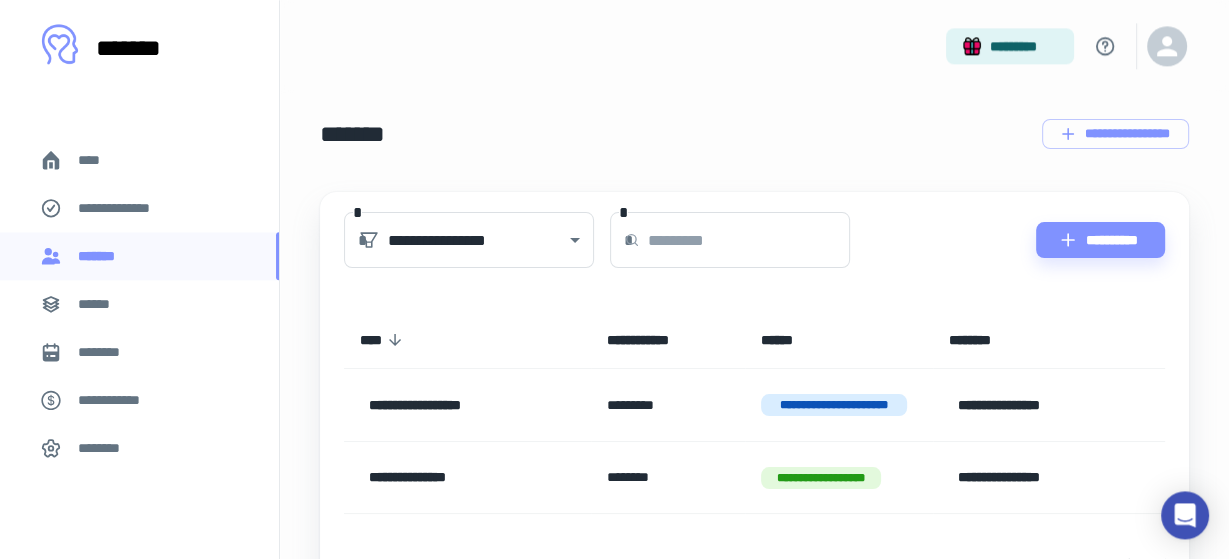 scroll, scrollTop: 0, scrollLeft: 0, axis: both 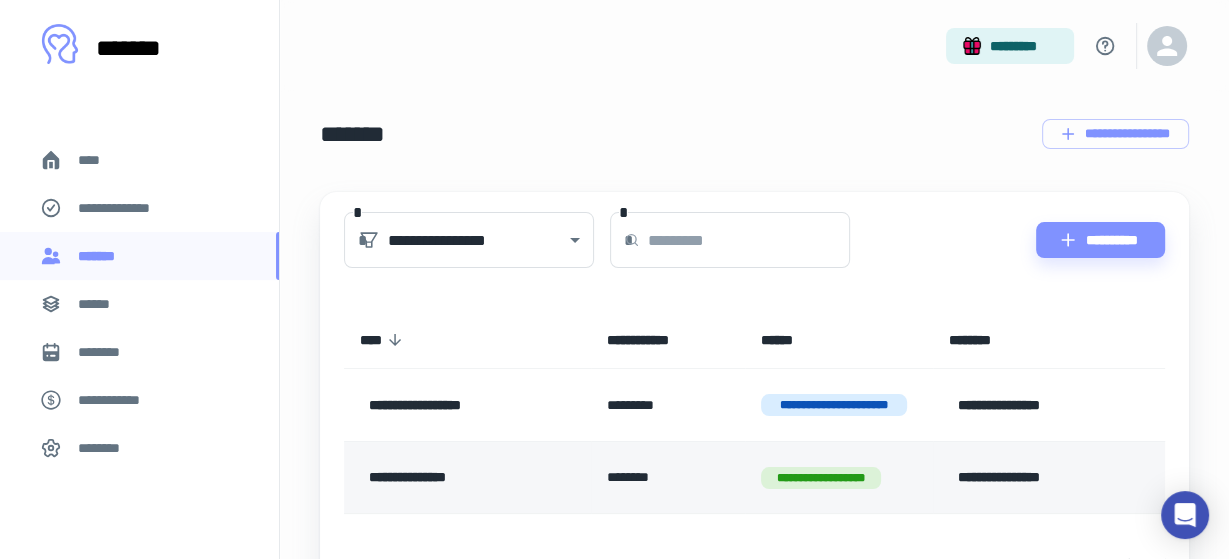click on "**********" at bounding box center [460, 478] 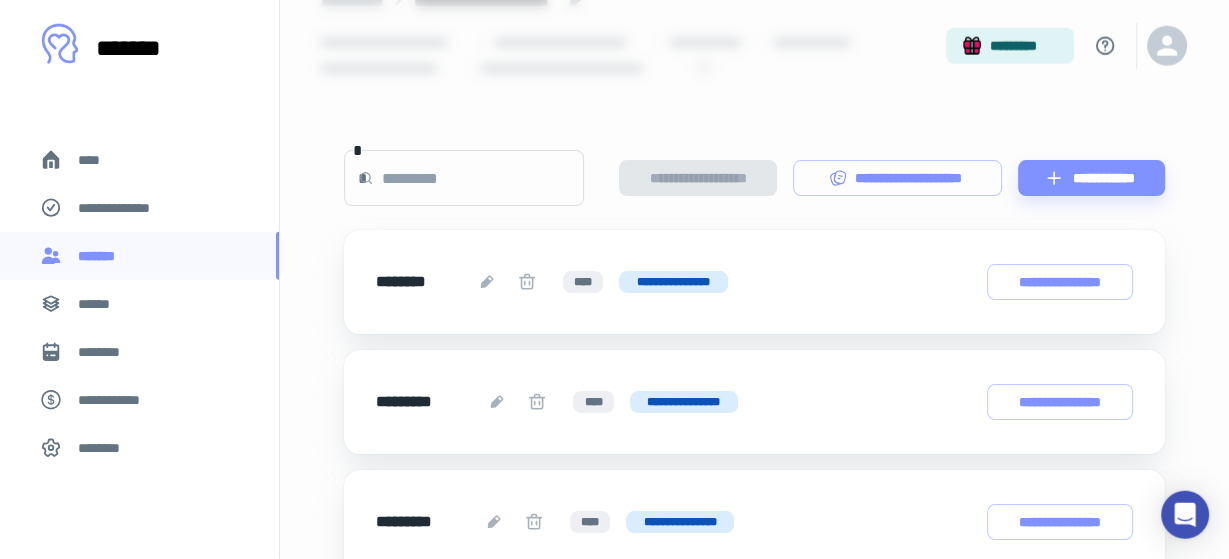 scroll, scrollTop: 211, scrollLeft: 0, axis: vertical 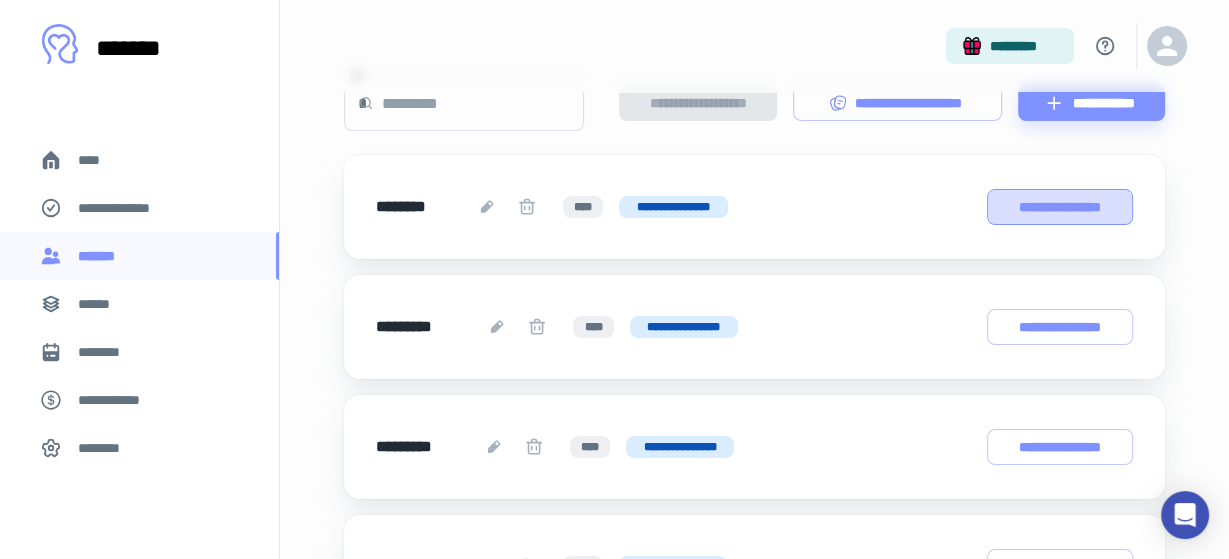 click on "**********" at bounding box center [1060, 207] 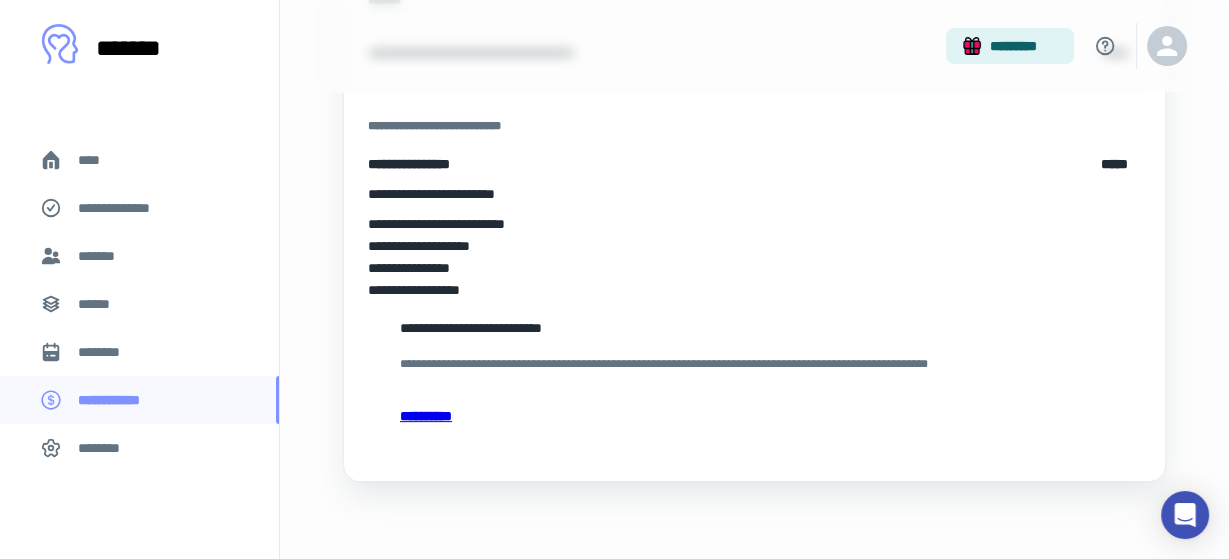 scroll, scrollTop: 427, scrollLeft: 0, axis: vertical 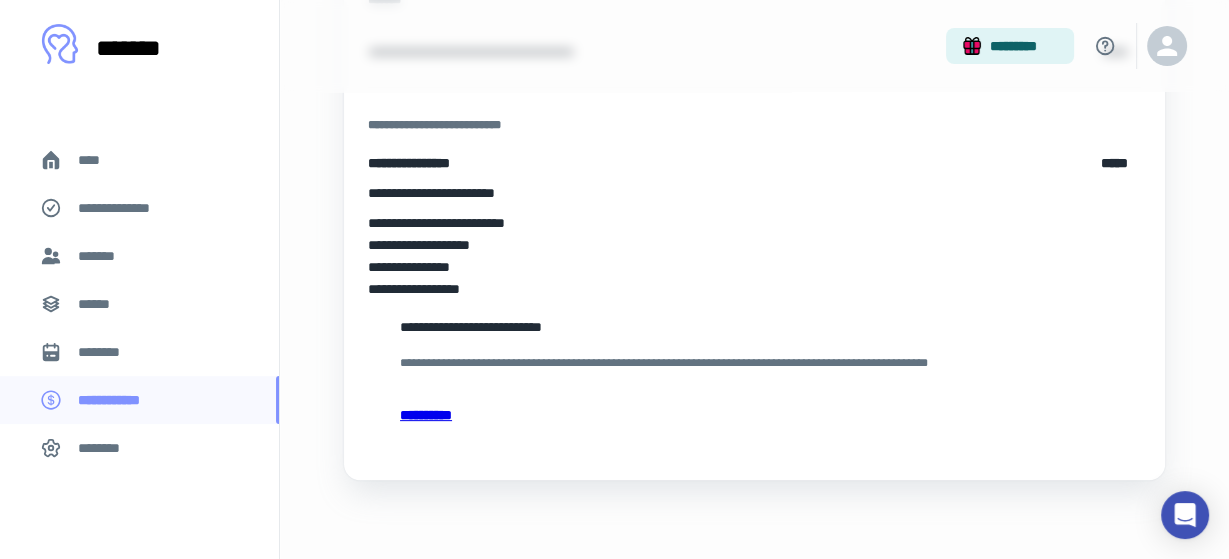 click on "**********" at bounding box center (754, 415) 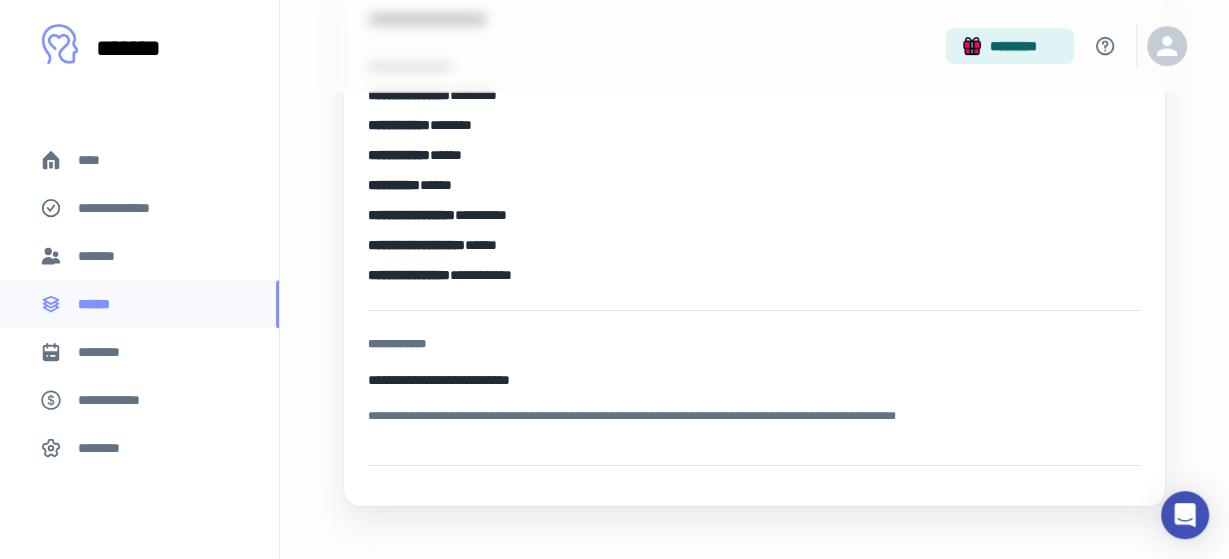 scroll, scrollTop: 262, scrollLeft: 0, axis: vertical 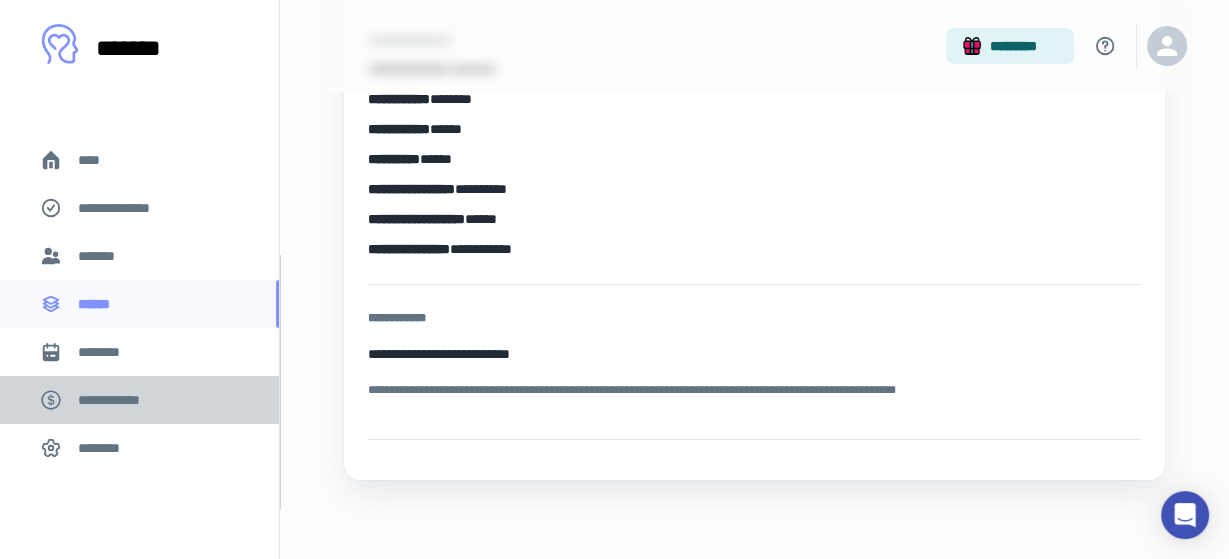 click on "**********" at bounding box center [119, 400] 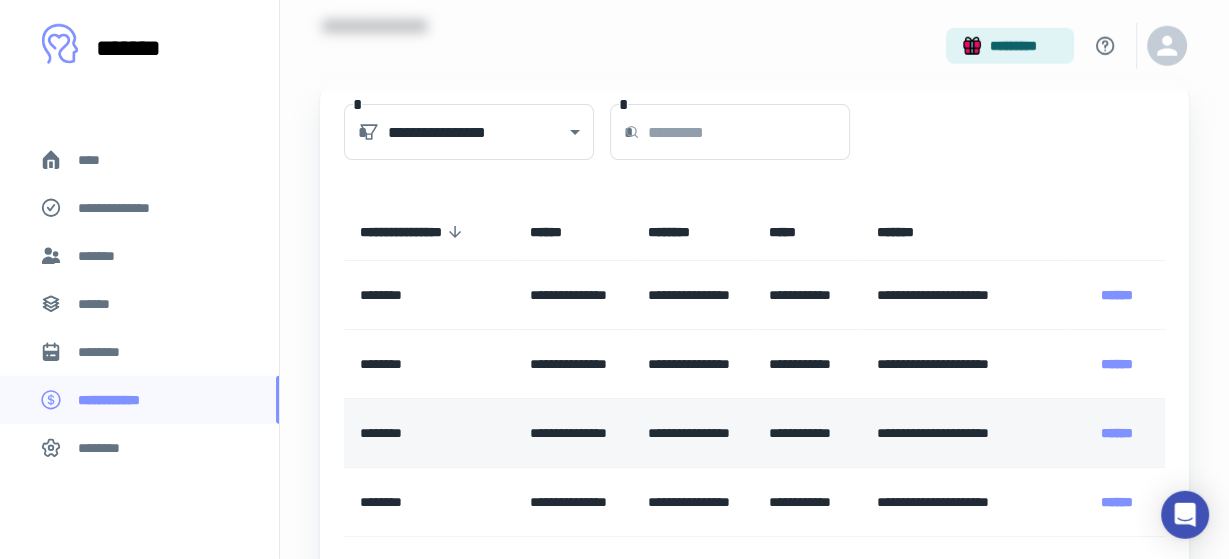 scroll, scrollTop: 0, scrollLeft: 0, axis: both 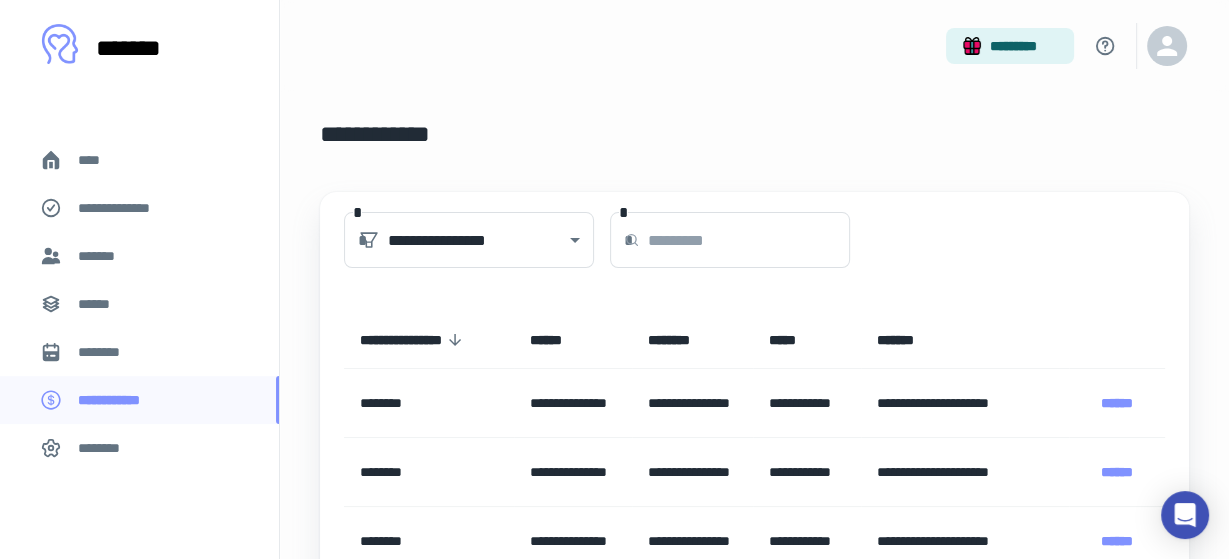 click on "**********" at bounding box center [127, 208] 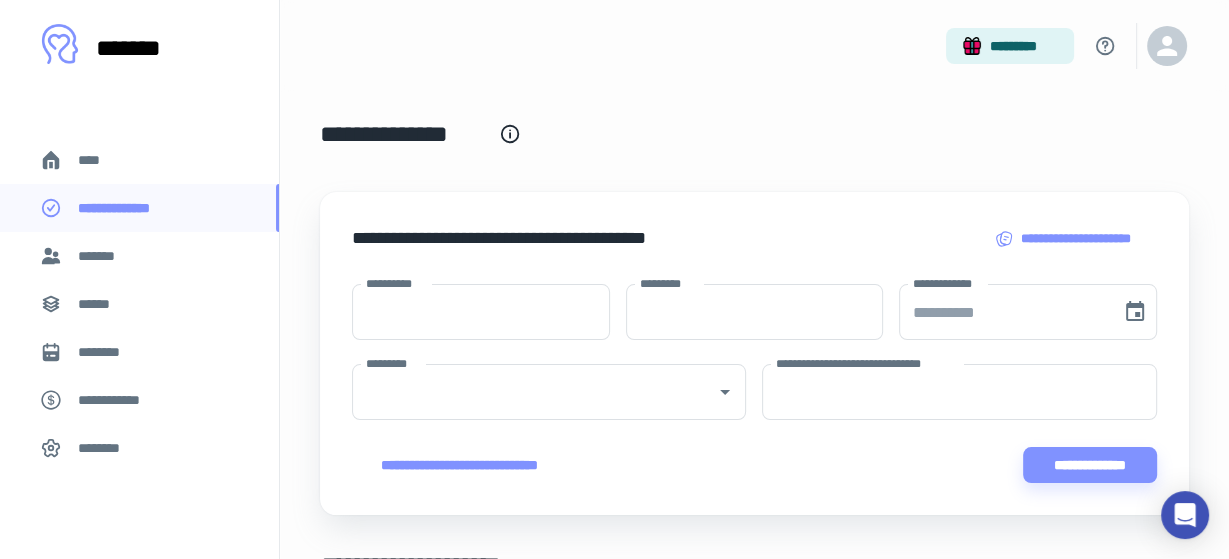 click on "*******" at bounding box center (100, 256) 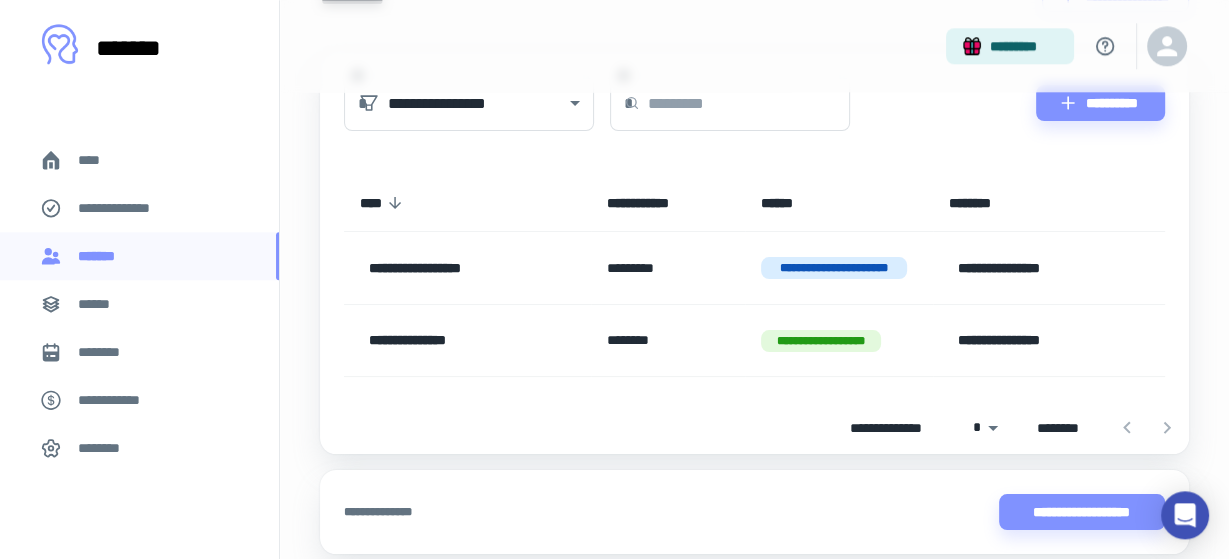 scroll, scrollTop: 211, scrollLeft: 0, axis: vertical 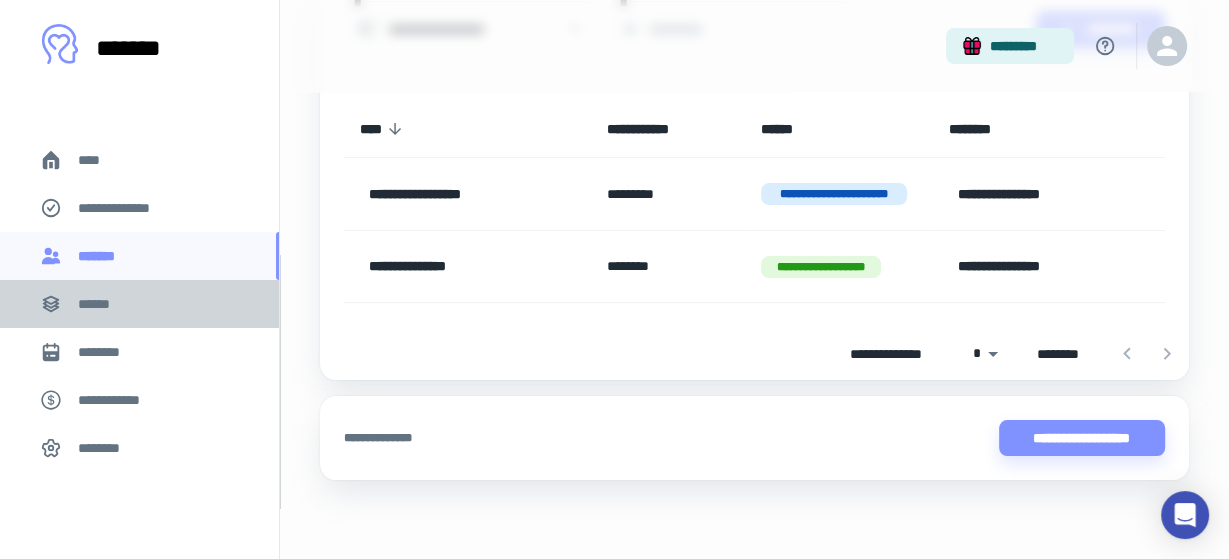 click on "******" at bounding box center (100, 304) 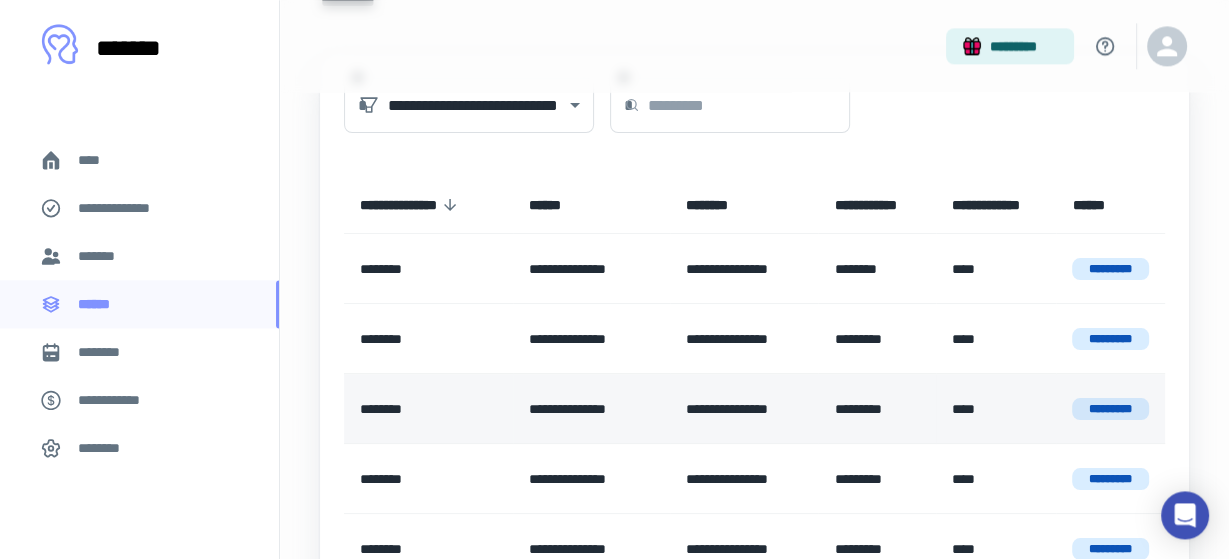 scroll, scrollTop: 211, scrollLeft: 0, axis: vertical 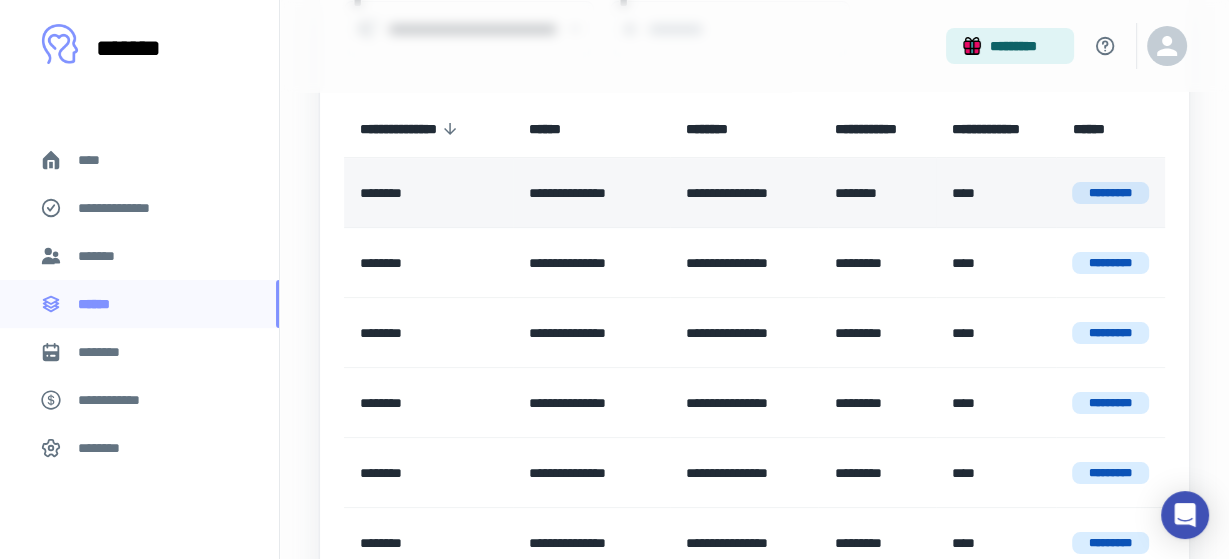 click on "*********" at bounding box center (1110, 193) 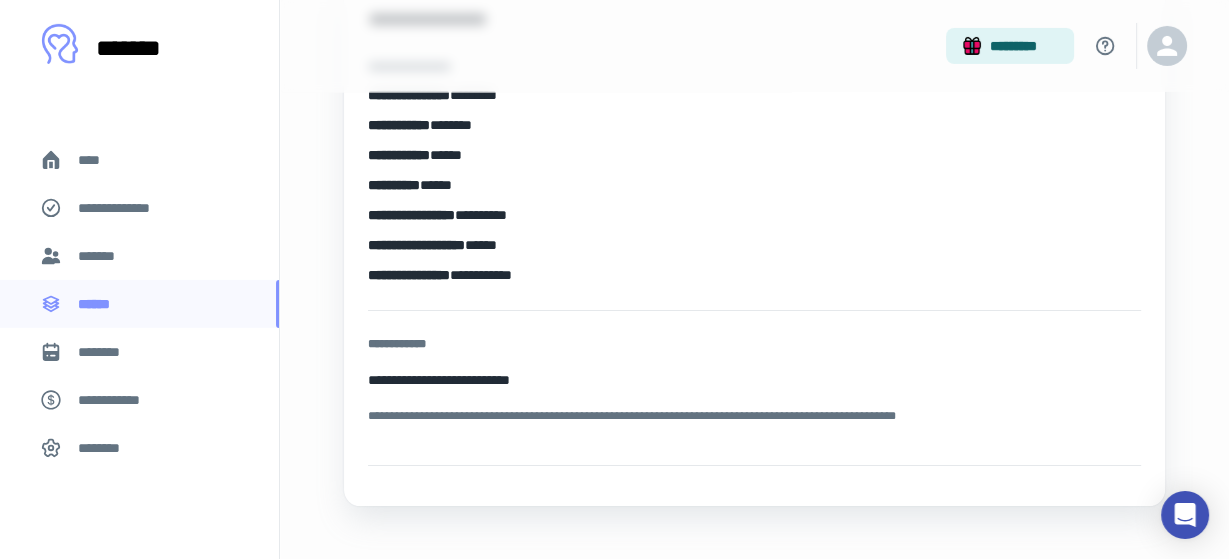 scroll, scrollTop: 262, scrollLeft: 0, axis: vertical 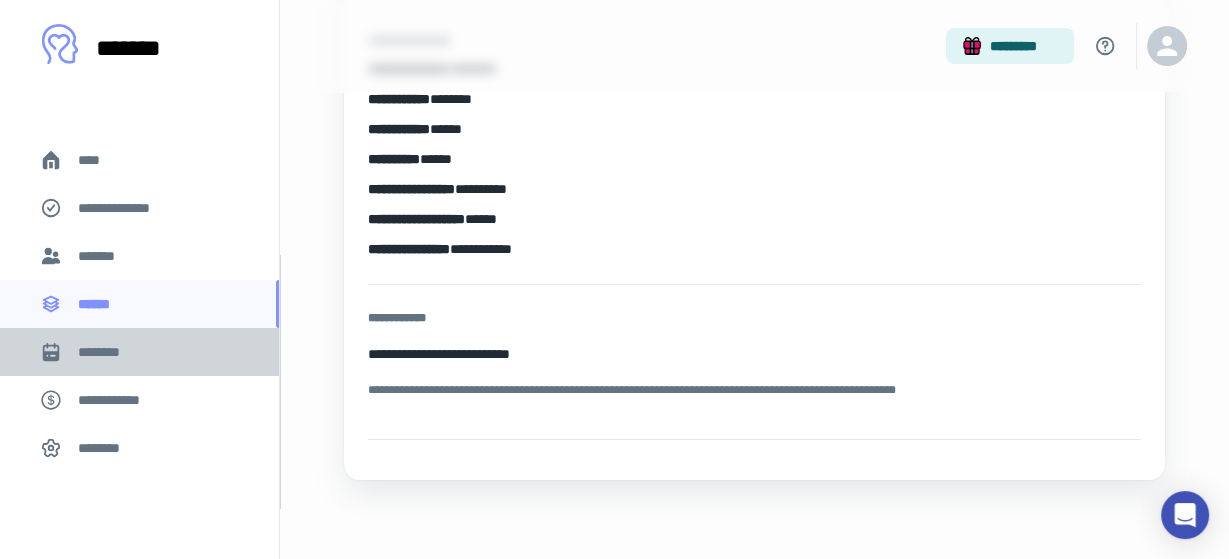 click on "********" at bounding box center [107, 352] 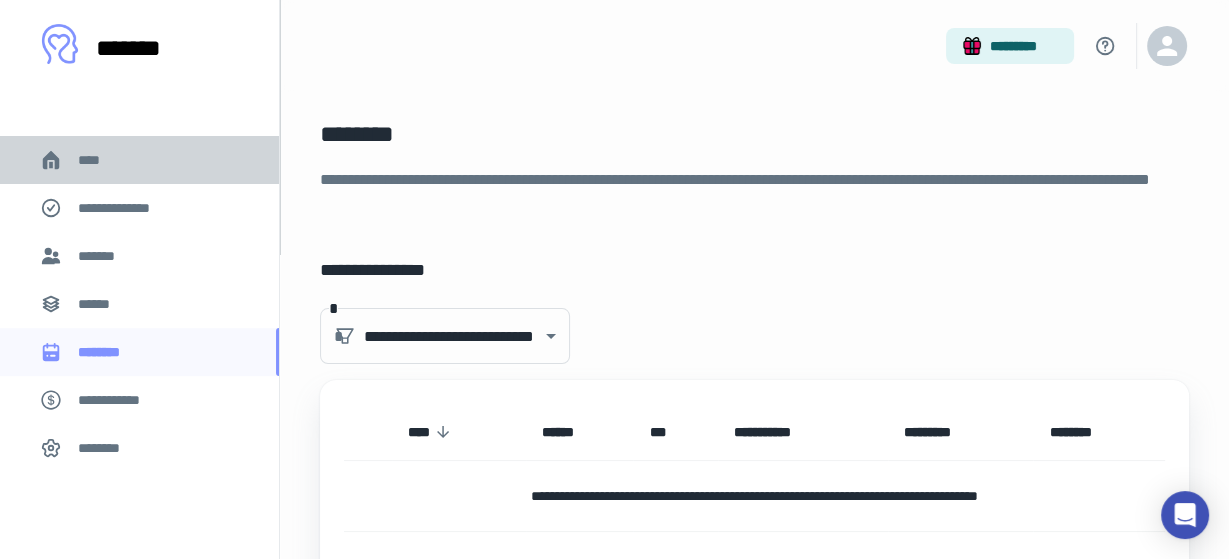 click on "****" at bounding box center (97, 160) 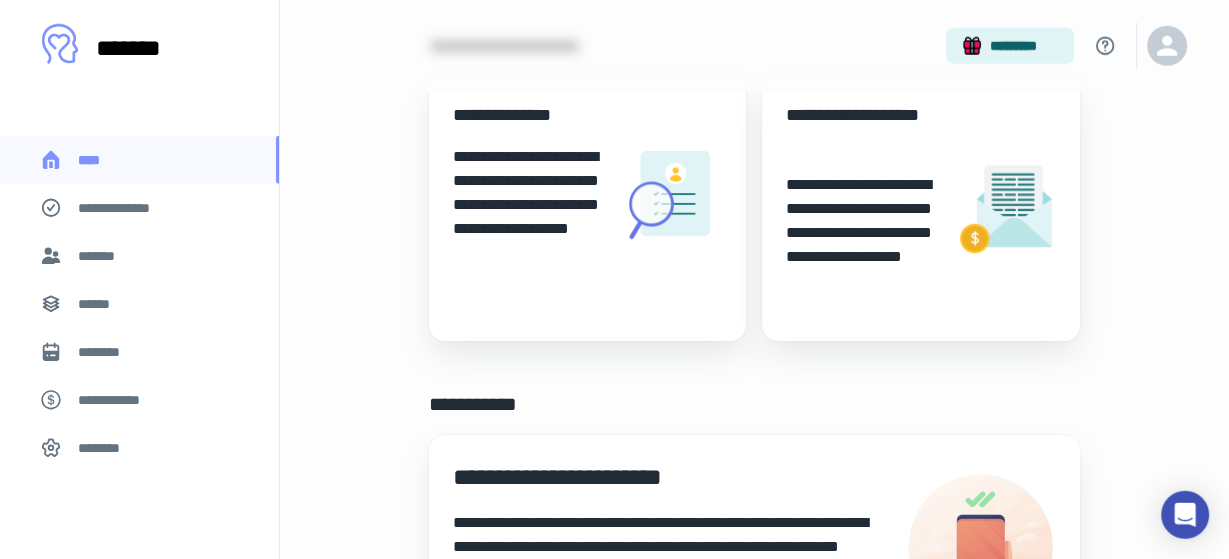 scroll, scrollTop: 211, scrollLeft: 0, axis: vertical 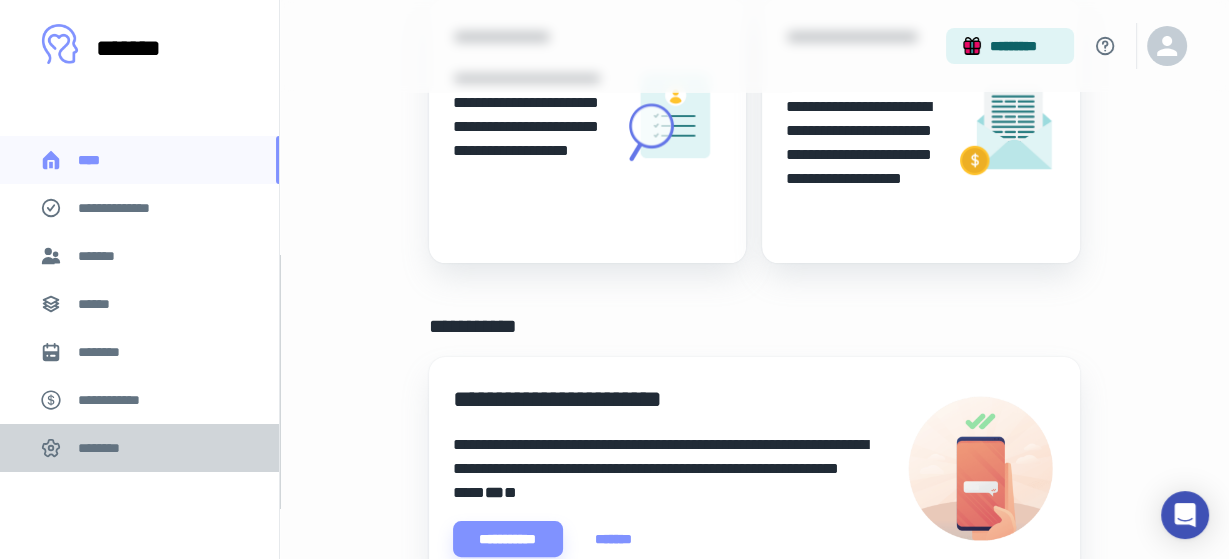 click on "********" at bounding box center [105, 448] 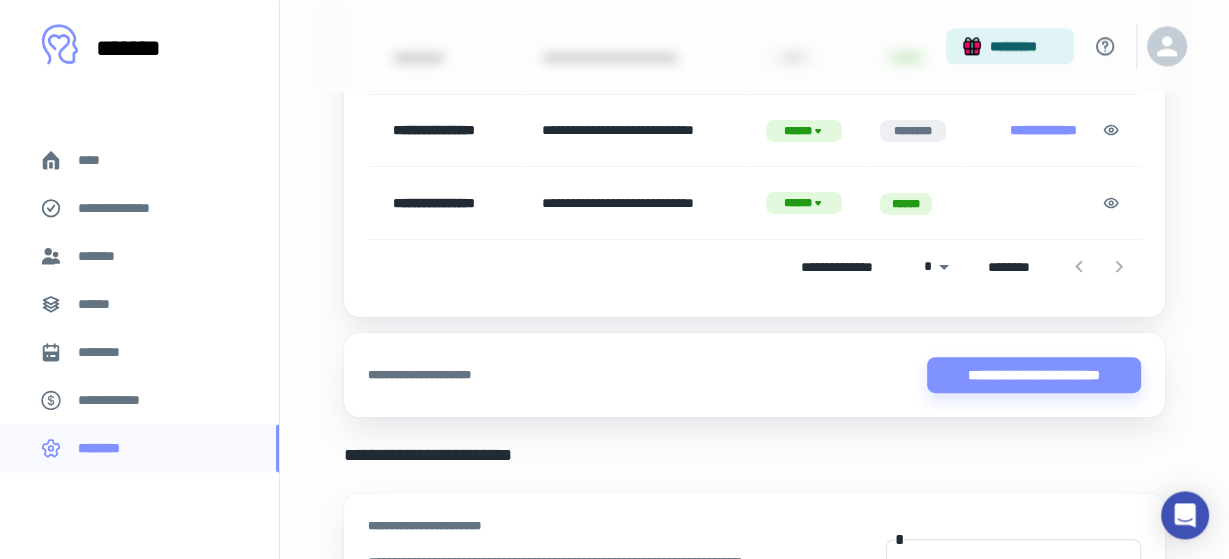 scroll, scrollTop: 422, scrollLeft: 0, axis: vertical 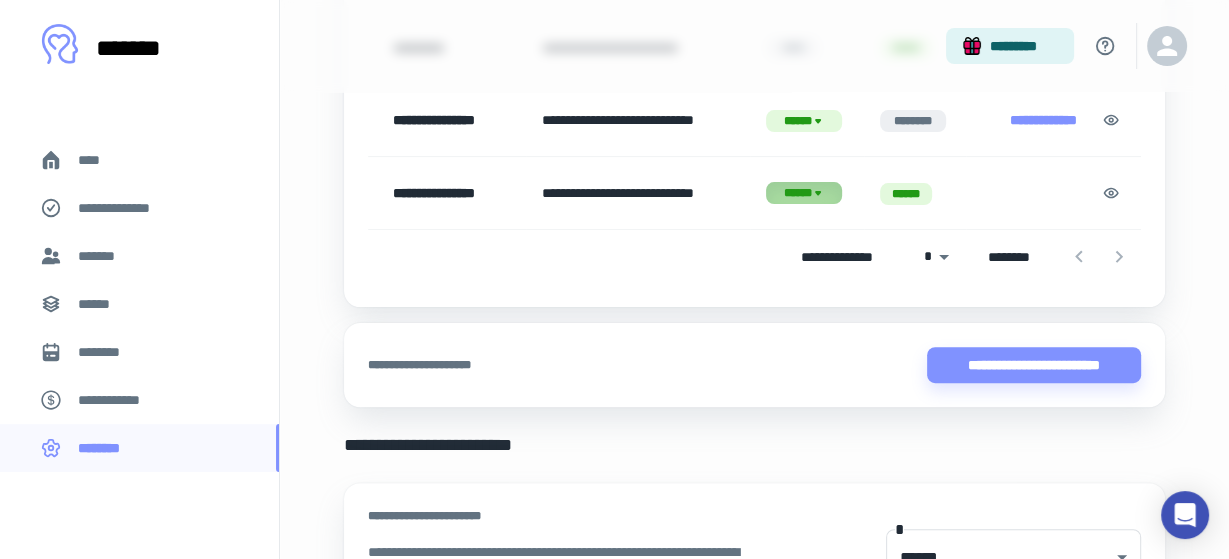 click 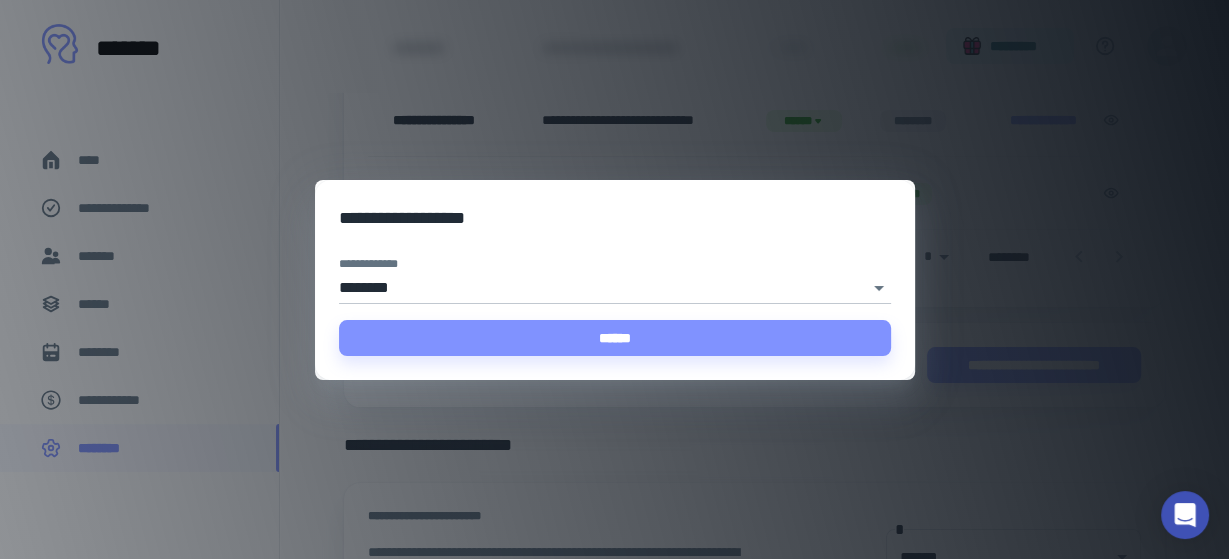 click on "[FIRST] [LAST] [EMAIL] [PHONE]" at bounding box center (614, 279) 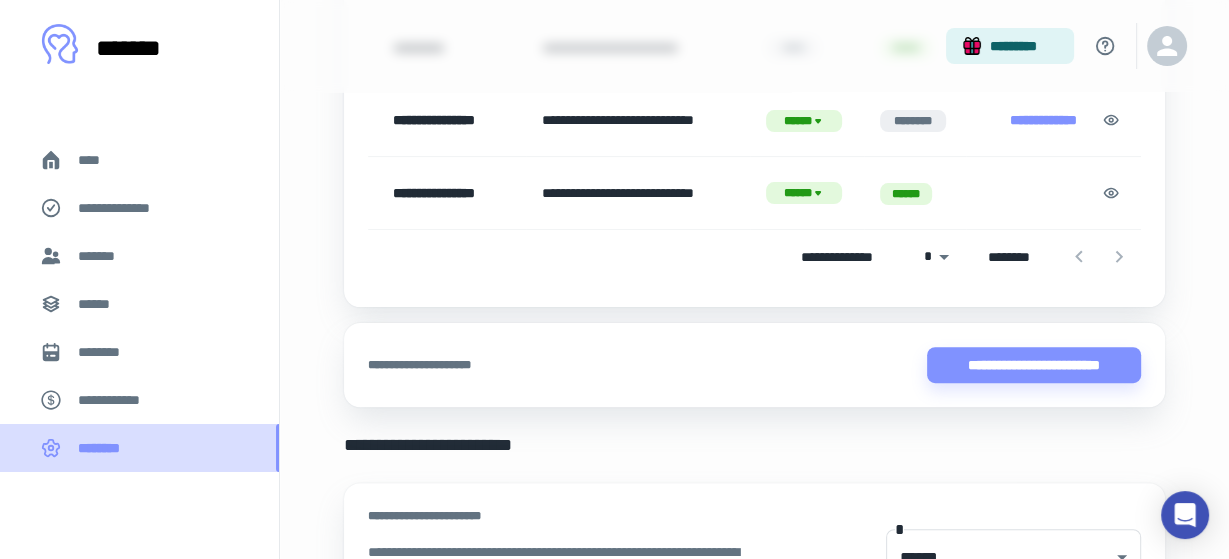click on "********" at bounding box center (106, 448) 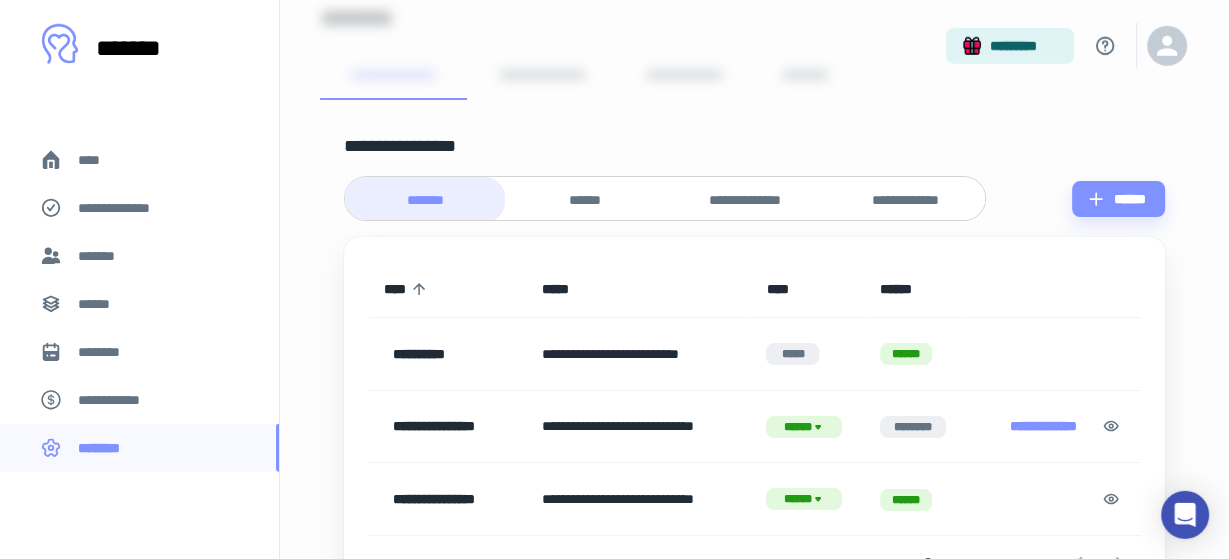 scroll, scrollTop: 0, scrollLeft: 0, axis: both 